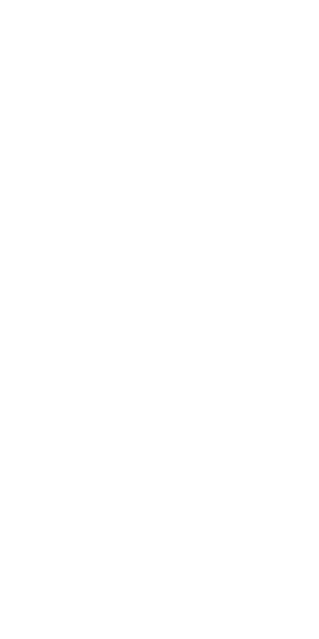 scroll, scrollTop: 0, scrollLeft: 0, axis: both 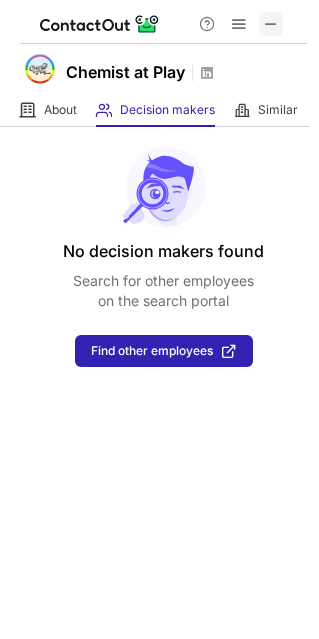 click at bounding box center [271, 24] 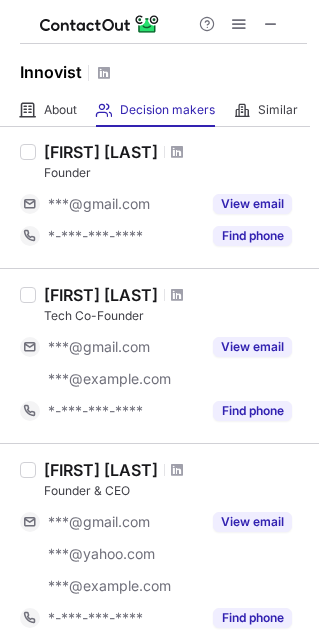 scroll, scrollTop: 441, scrollLeft: 0, axis: vertical 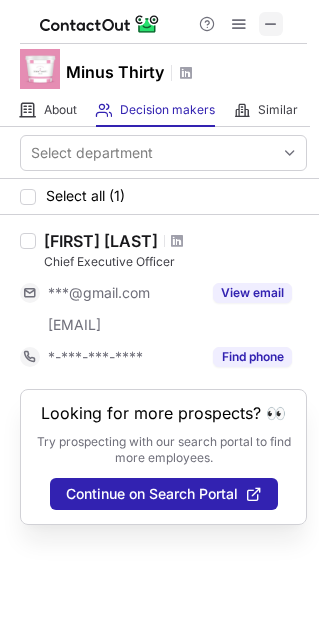 click at bounding box center [271, 24] 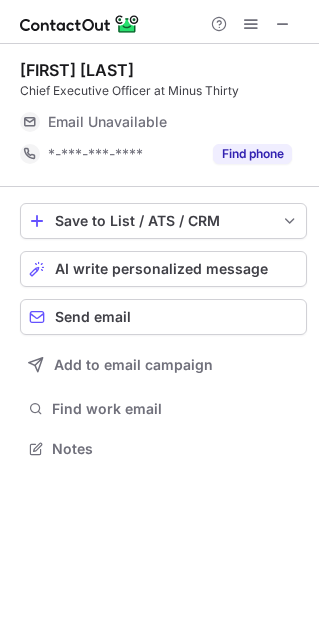 scroll, scrollTop: 10, scrollLeft: 10, axis: both 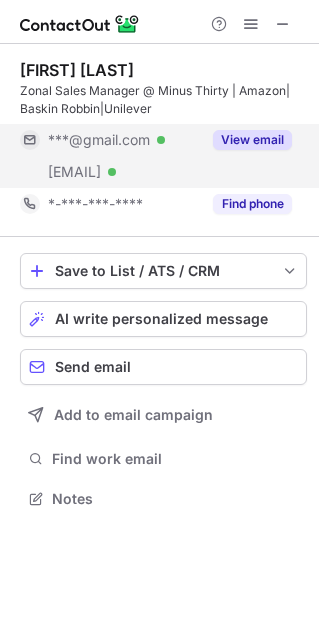 click on "View email" at bounding box center (252, 140) 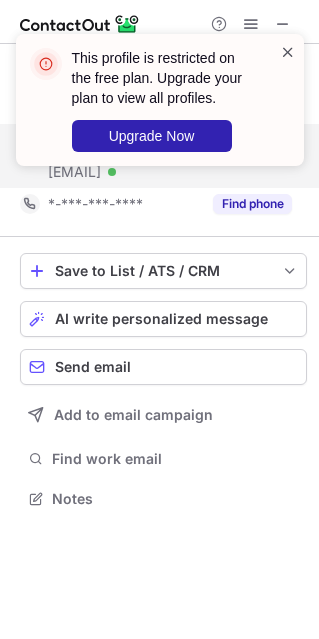 click at bounding box center (288, 52) 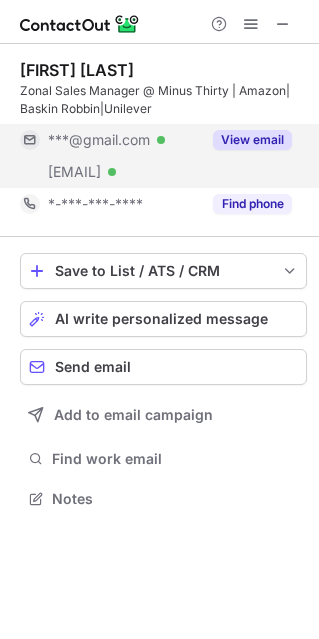 click at bounding box center [283, 24] 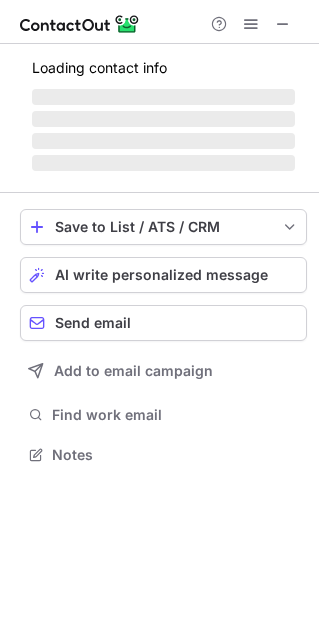 scroll, scrollTop: 442, scrollLeft: 319, axis: both 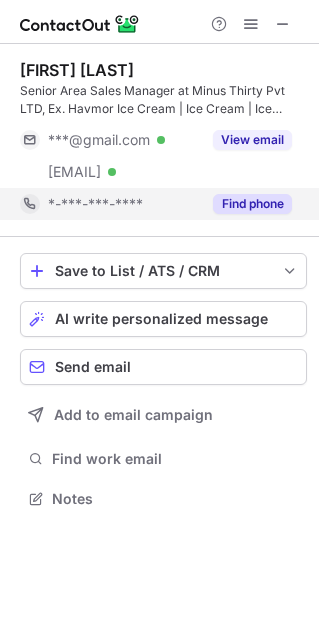 click on "Find phone" at bounding box center [252, 204] 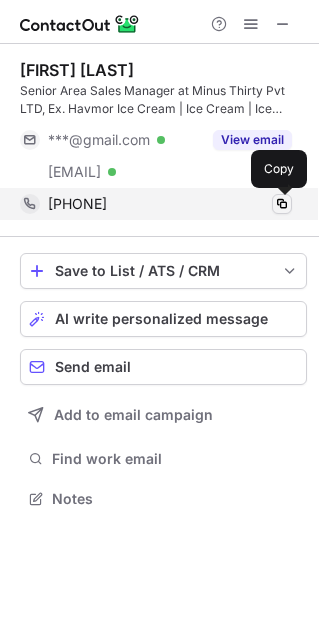 click at bounding box center (282, 204) 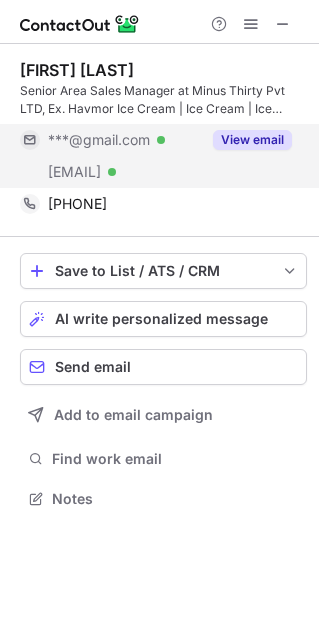 click on "View email" at bounding box center [252, 140] 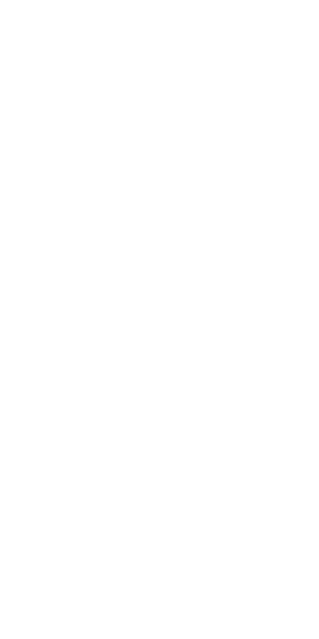 scroll, scrollTop: 0, scrollLeft: 0, axis: both 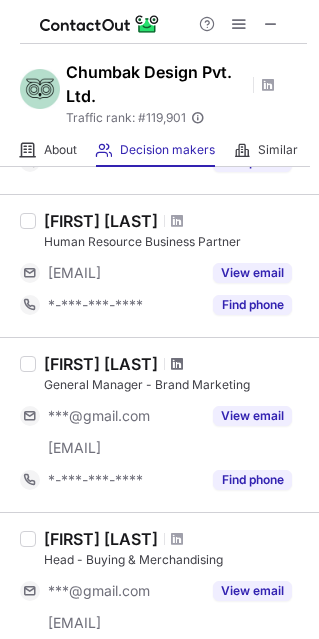 click at bounding box center (177, 364) 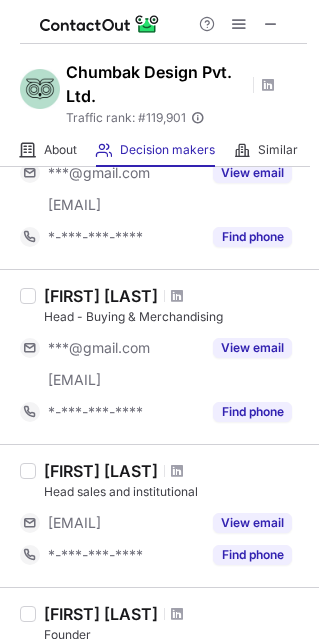 scroll, scrollTop: 687, scrollLeft: 0, axis: vertical 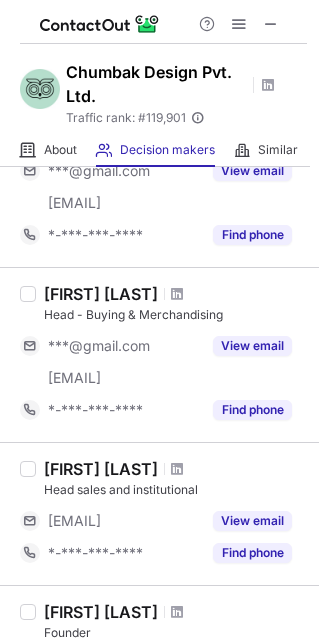 click at bounding box center [177, 469] 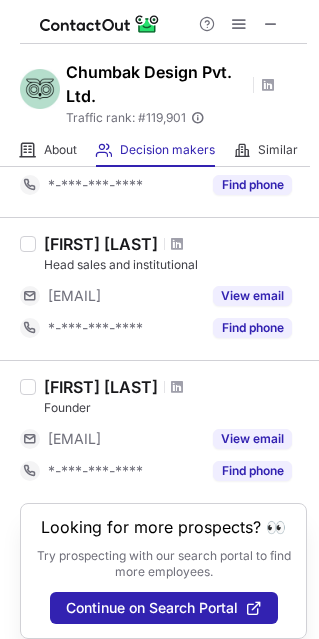 scroll, scrollTop: 925, scrollLeft: 0, axis: vertical 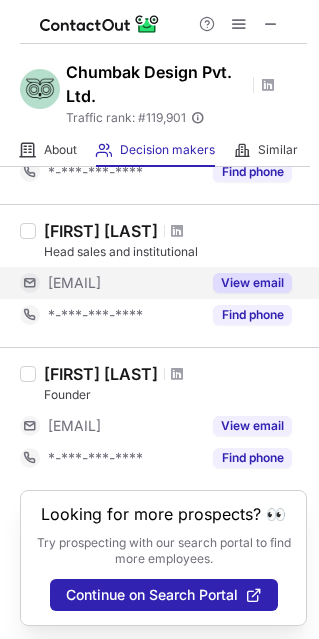 click on "View email" at bounding box center [252, 283] 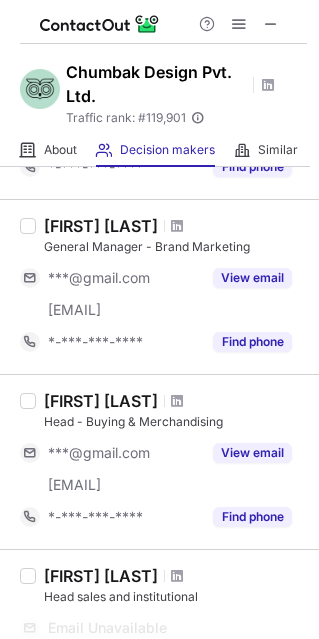 scroll, scrollTop: 580, scrollLeft: 0, axis: vertical 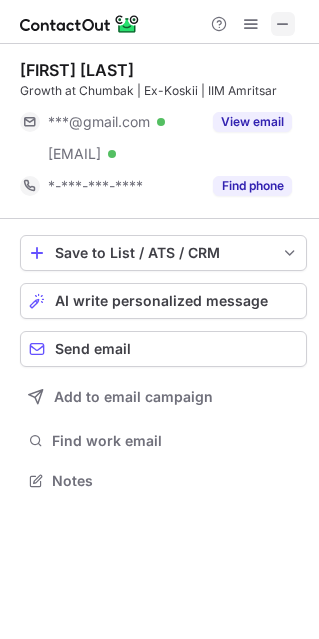 click at bounding box center (283, 24) 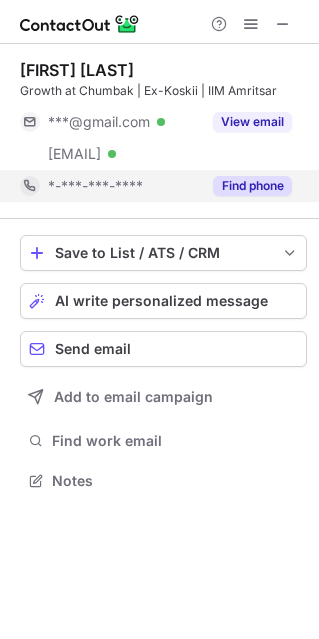 click on "Find phone" at bounding box center [252, 186] 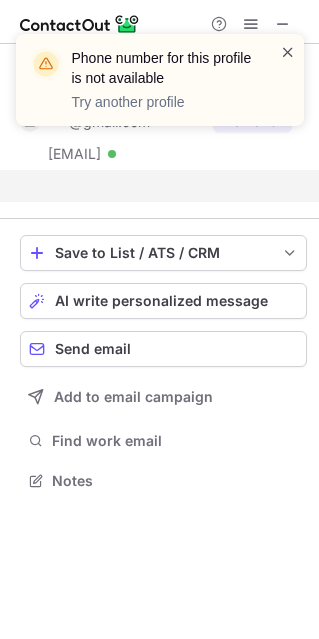 click at bounding box center (288, 52) 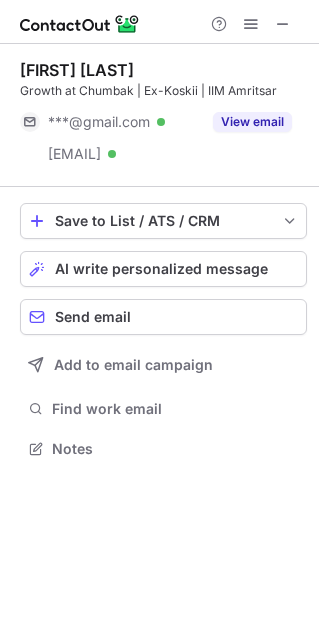scroll, scrollTop: 434, scrollLeft: 319, axis: both 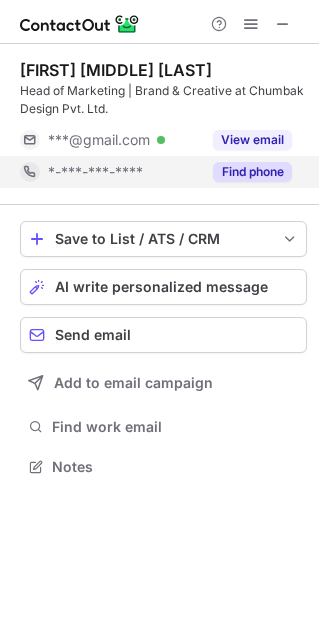 click on "Find phone" at bounding box center [252, 172] 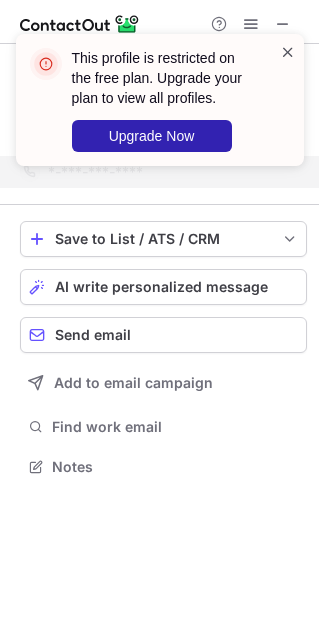 click at bounding box center [288, 52] 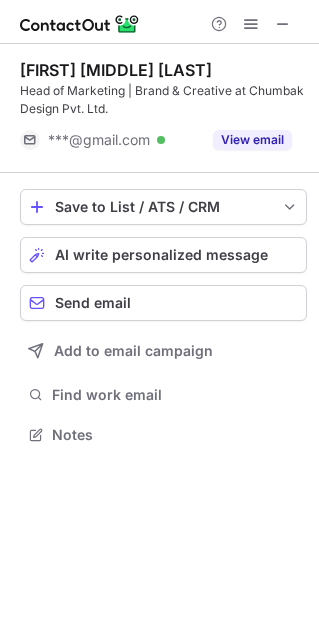 scroll, scrollTop: 420, scrollLeft: 319, axis: both 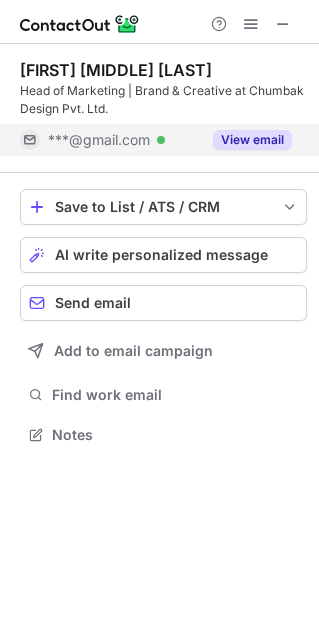 click on "View email" at bounding box center [252, 140] 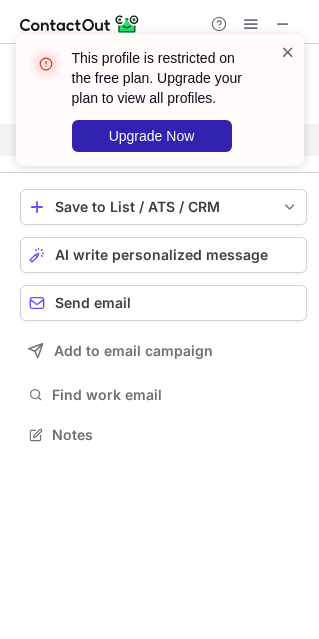 click at bounding box center (288, 52) 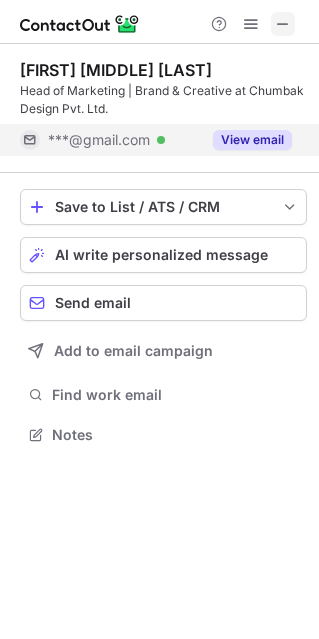 click at bounding box center (283, 24) 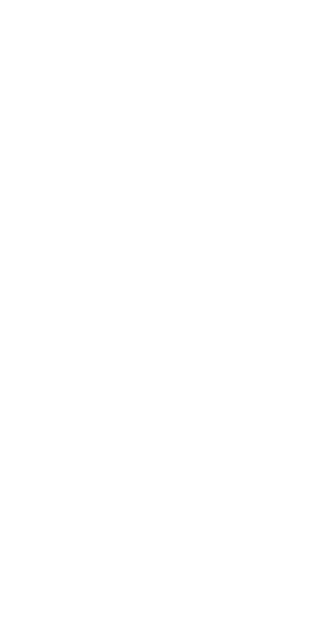 scroll, scrollTop: 0, scrollLeft: 0, axis: both 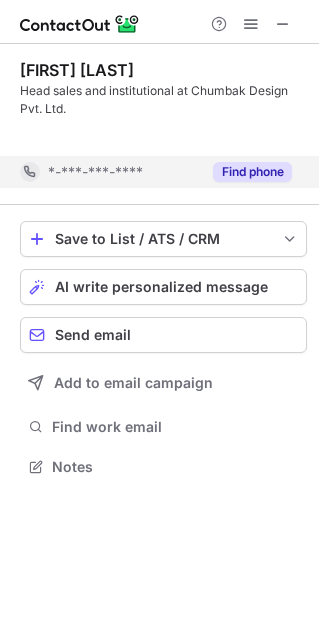 click on "[FIRST] [LAST] Head sales and institutional at Chumbak Design Pvt. Ltd. Email Unavailable Email address [EMAIL] Find phone" at bounding box center (163, 124) 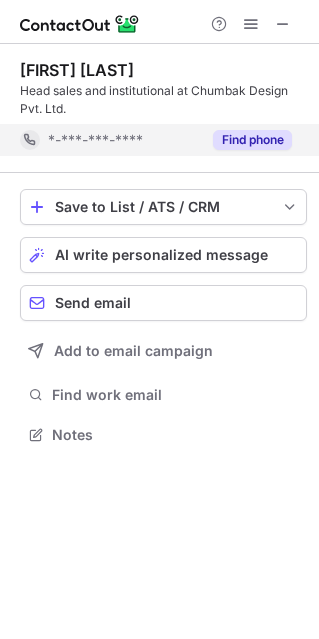 click on "Find phone" at bounding box center (252, 140) 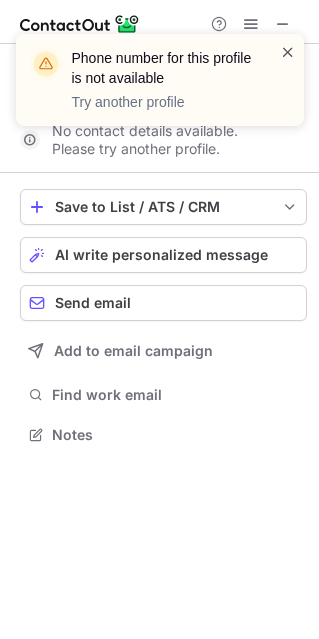 click at bounding box center (288, 52) 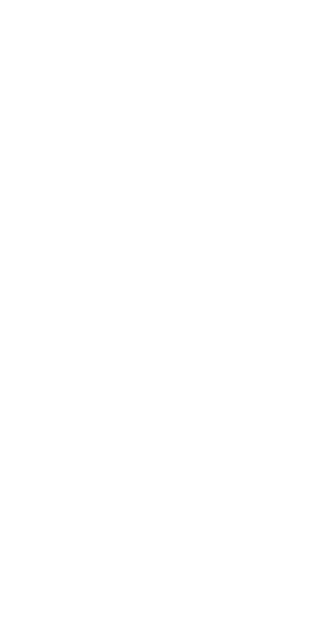 scroll, scrollTop: 0, scrollLeft: 0, axis: both 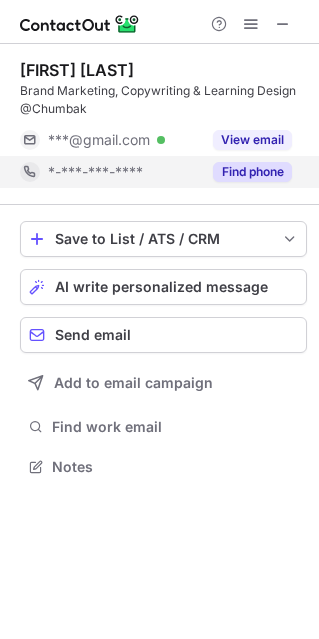 click on "Find phone" at bounding box center [252, 172] 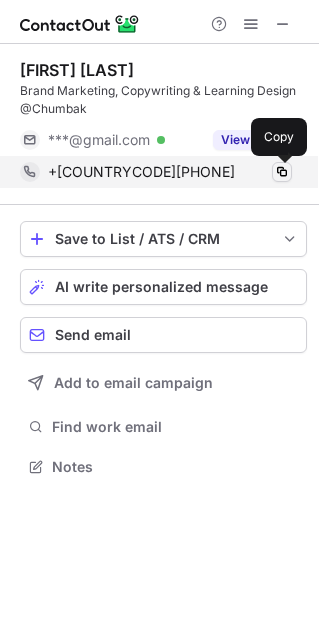 click at bounding box center [282, 172] 